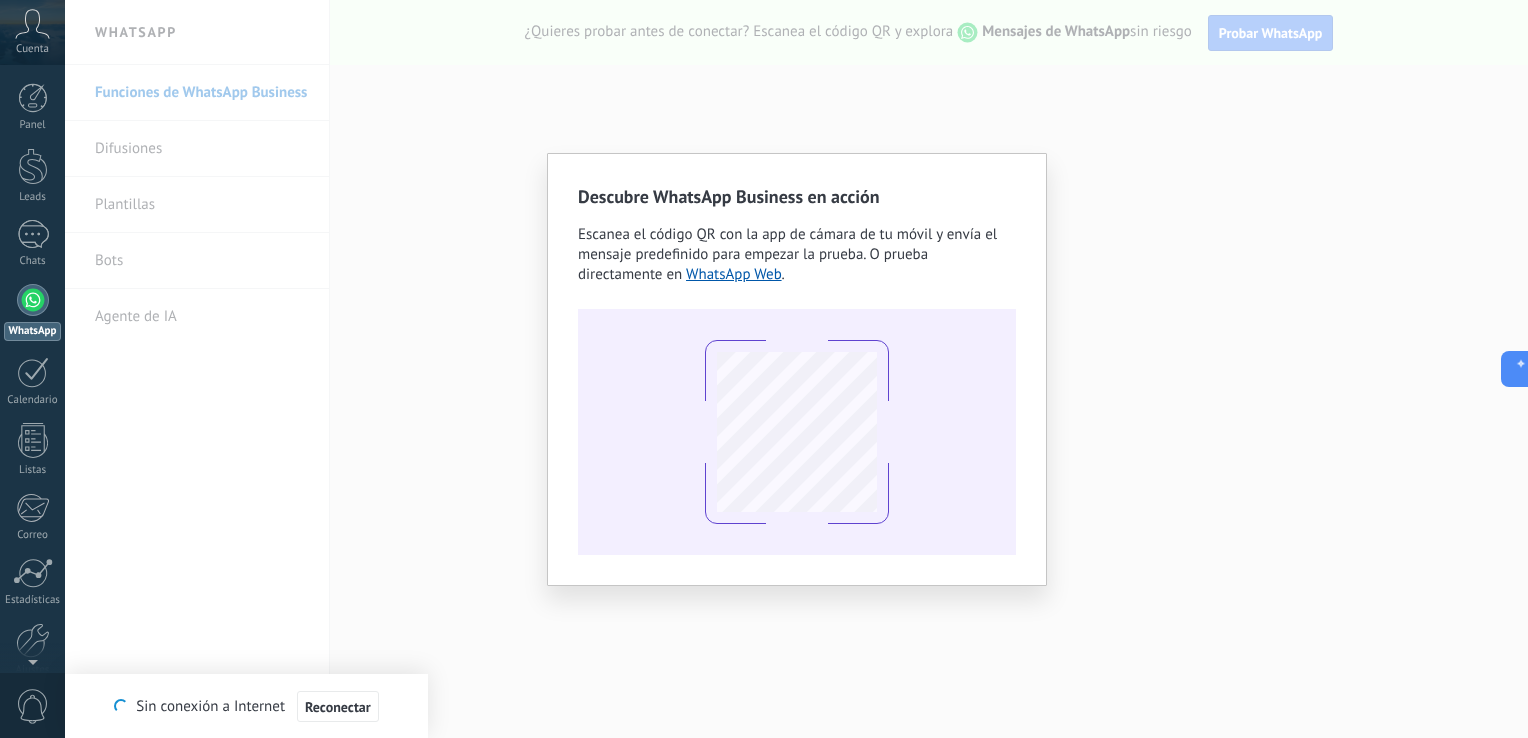 scroll, scrollTop: 0, scrollLeft: 0, axis: both 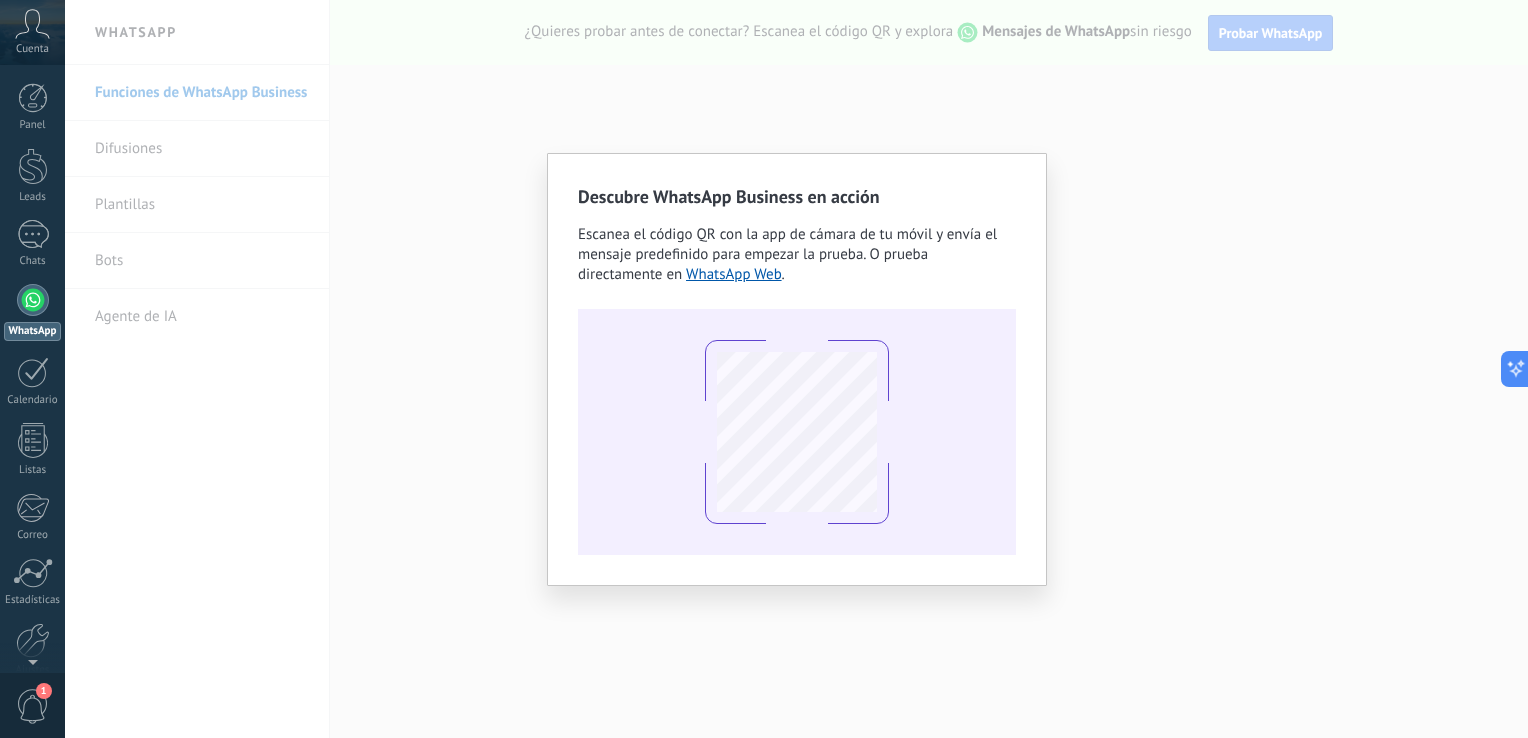 click on "Descubre WhatsApp Business en acción Escanea el código QR con la app de cámara de tu móvil y envía el mensaje predefinido para empezar la prueba. O prueba directamente en   WhatsApp Web ." at bounding box center [796, 369] 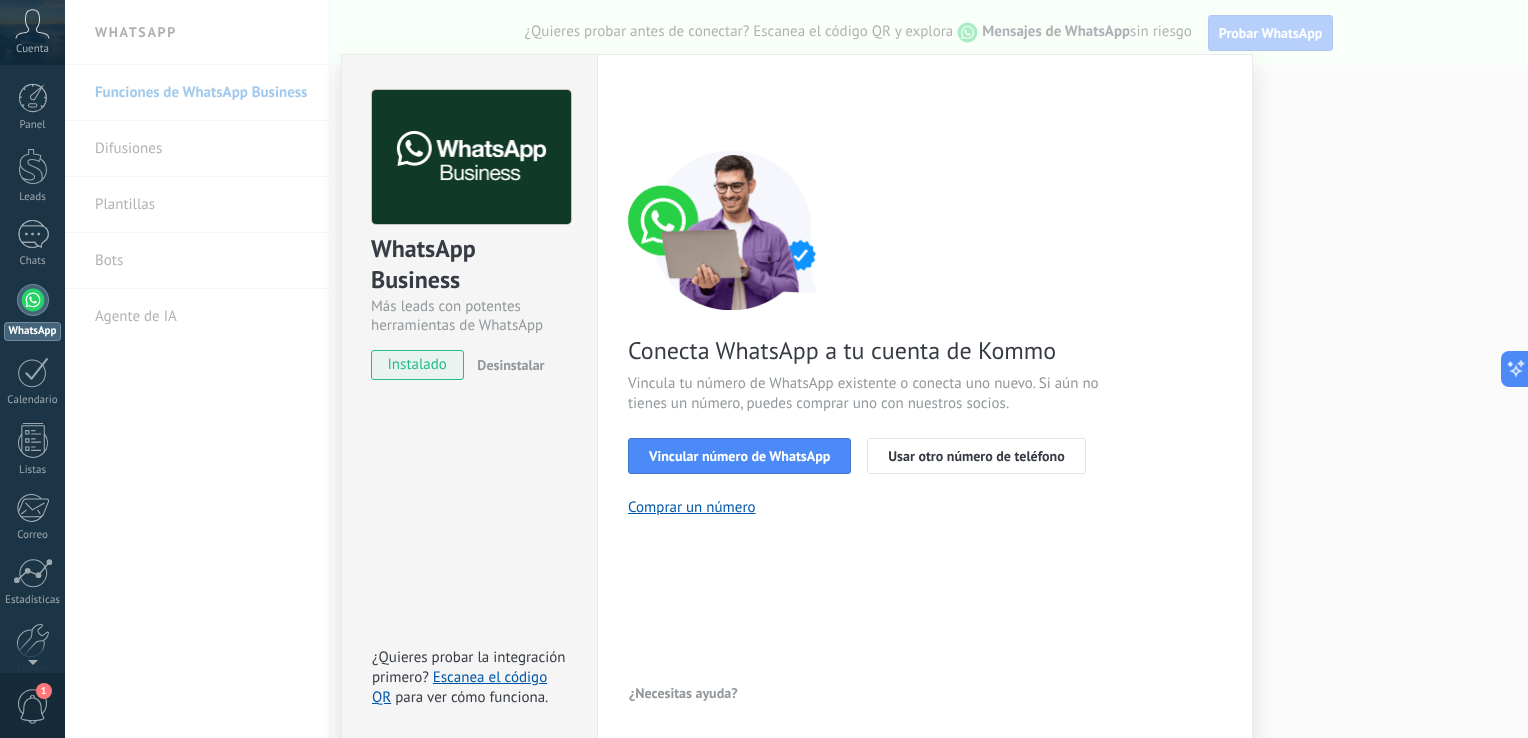 scroll, scrollTop: 24, scrollLeft: 0, axis: vertical 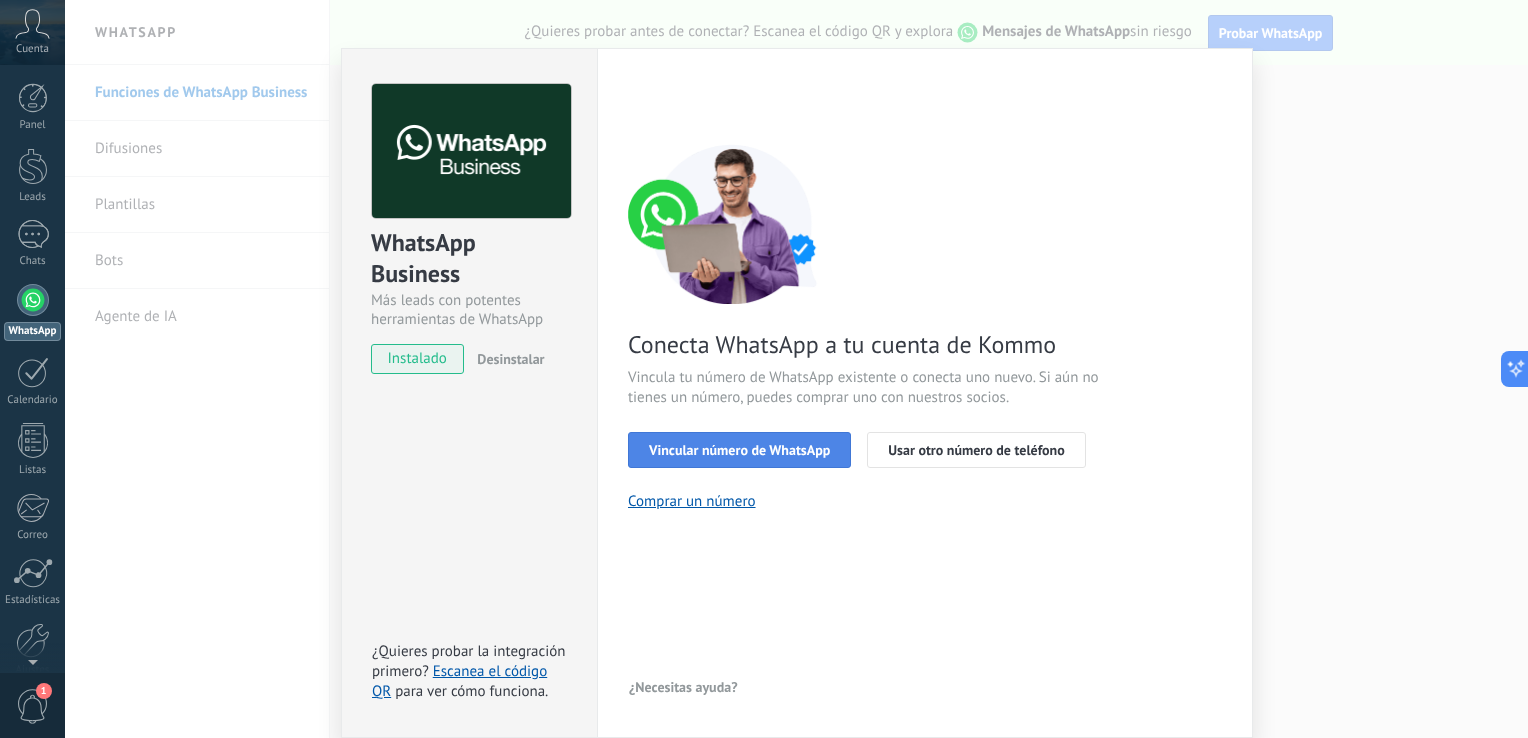 click on "Vincular número de WhatsApp" at bounding box center (739, 450) 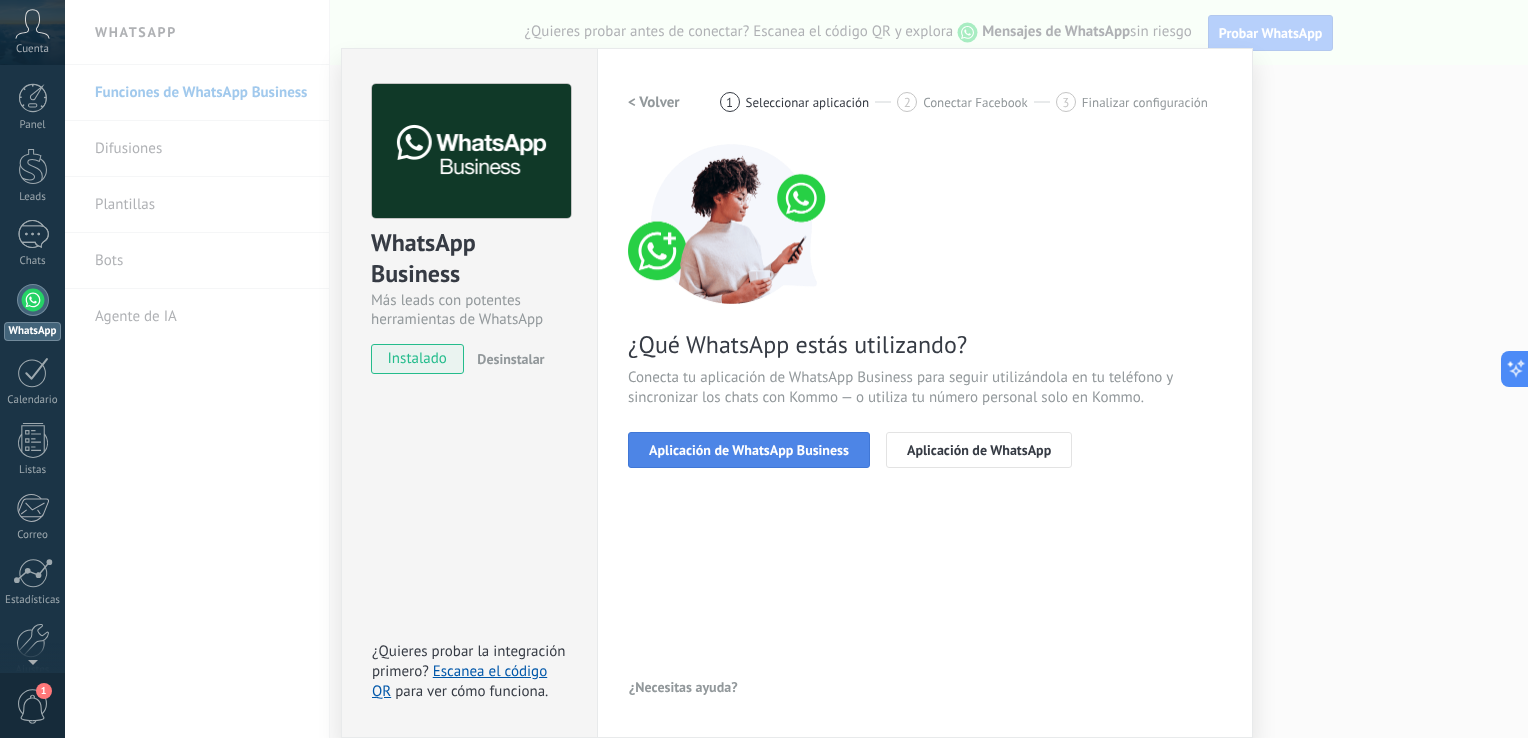 click on "Aplicación de WhatsApp Business" at bounding box center (749, 450) 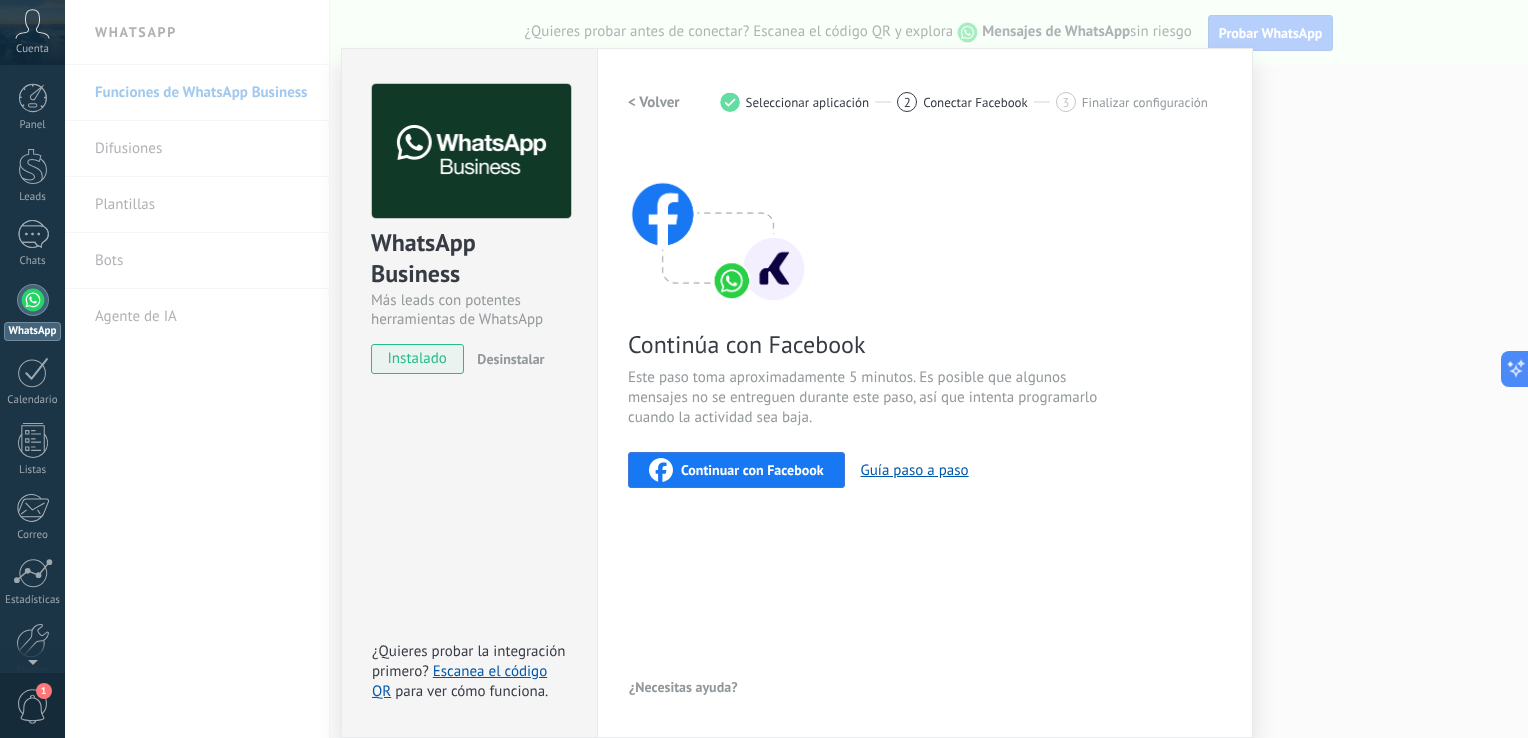 click on "Continuar con Facebook" at bounding box center [752, 470] 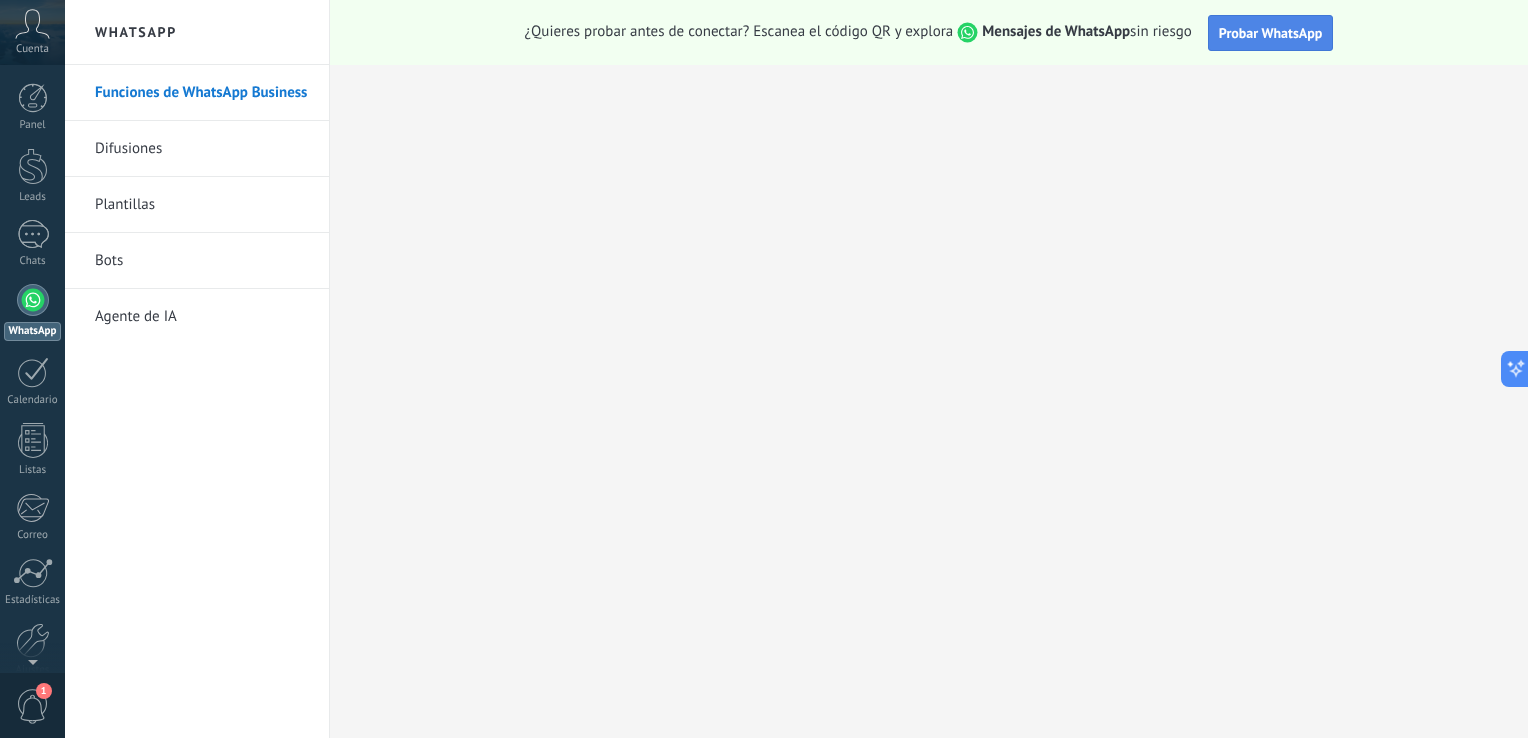 click on "¿Quieres probar antes de conectar? Escanea el código QR y explora Mensajes de WhatsApp  sin riesgo Probar WhatsApp" at bounding box center (929, 32) 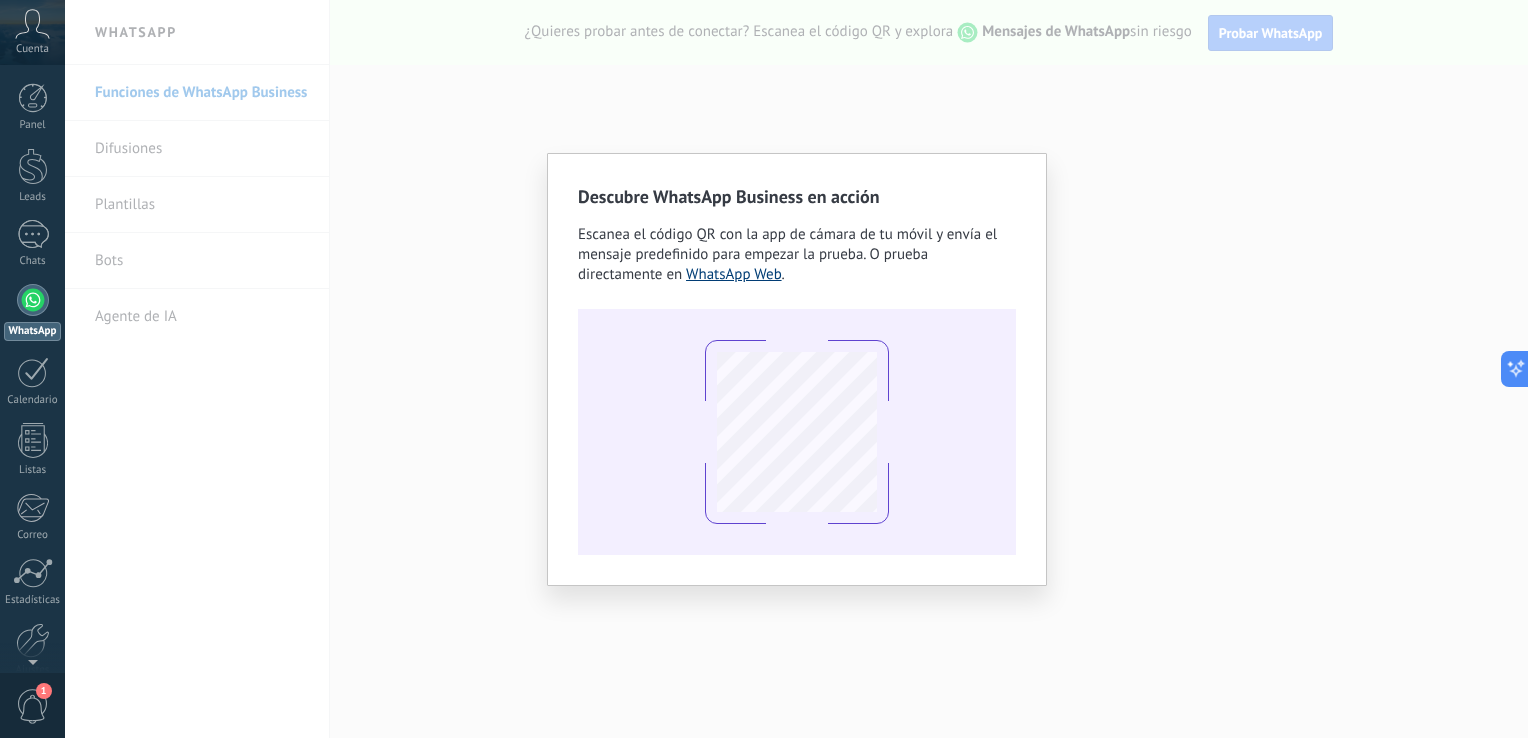 click on "WhatsApp Web" at bounding box center (734, 274) 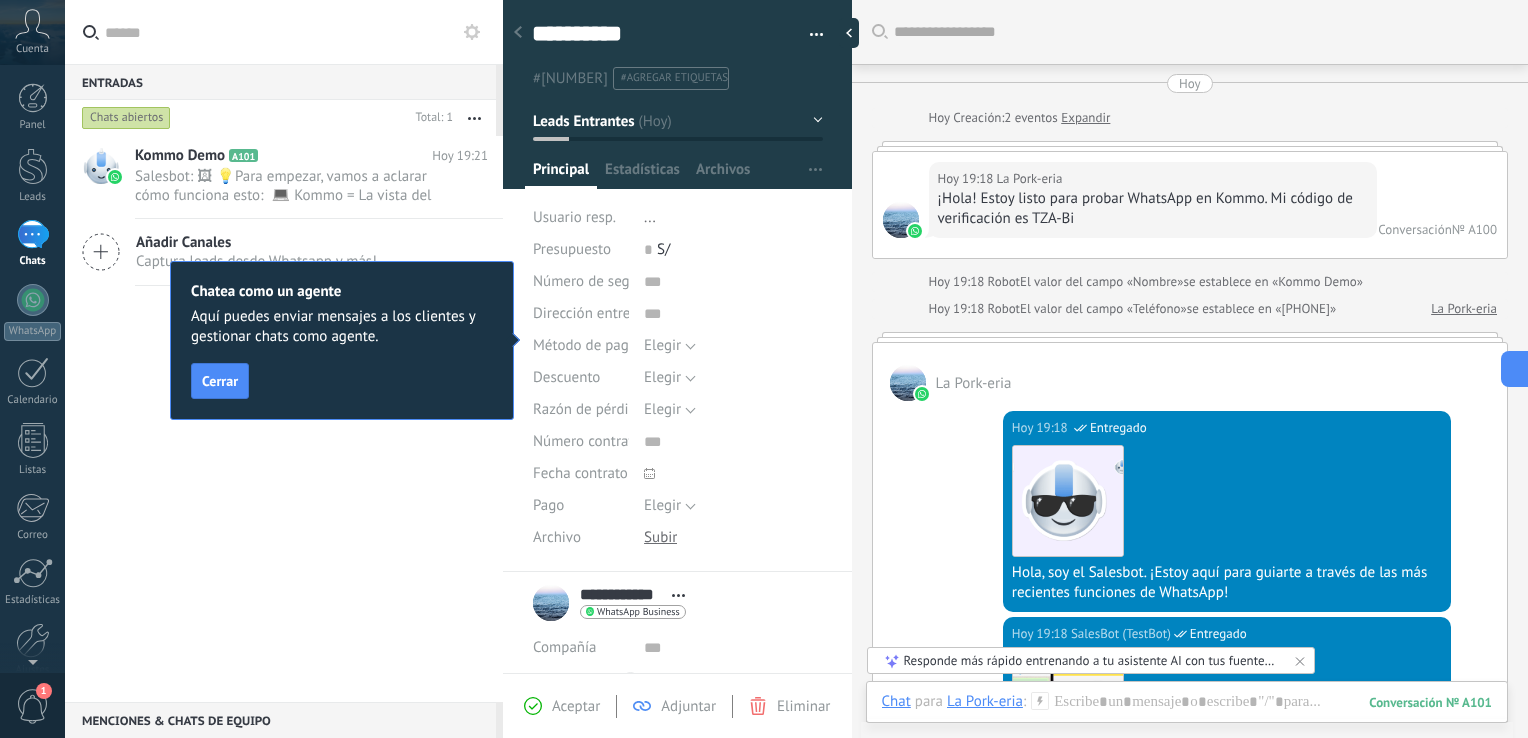 scroll, scrollTop: 2345, scrollLeft: 0, axis: vertical 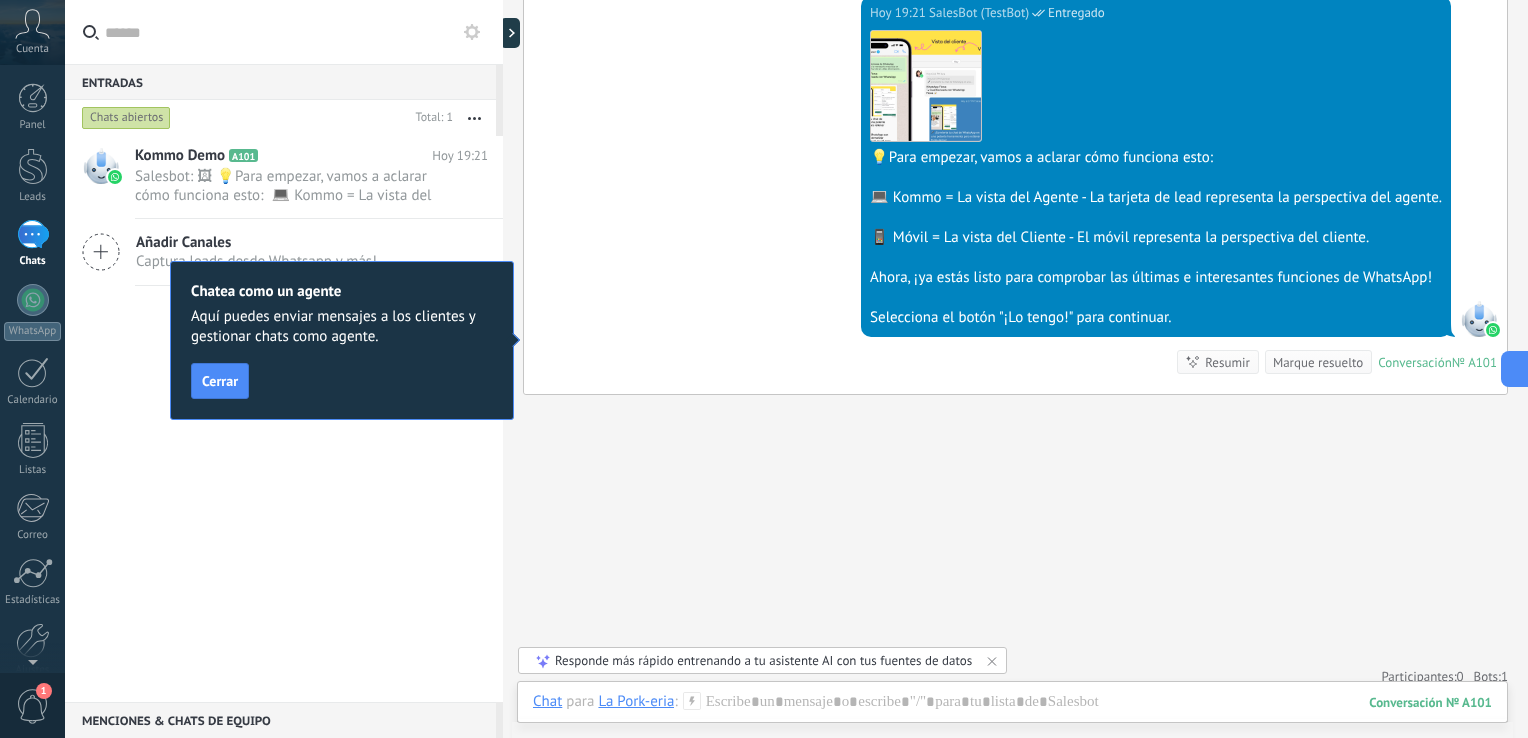 click on "Kommo Demo
A101
Hoy 19:21
Salesbot: 🖼 💡Para empezar, vamos a aclarar cómo funciona esto:
💻 Kommo = La vista del Agente - La tarjeta de lead representa la perspectiva del agente.
📱 Móvil = La vista del Cliente - El móvil representa la perspectiva del cliente.
Ahora, ¡ya estás listo para comprobar las últimas e interesantes funciones de WhatsApp!
Selecciona el botón "¡Lo tengo!" para continuar." at bounding box center (284, 419) 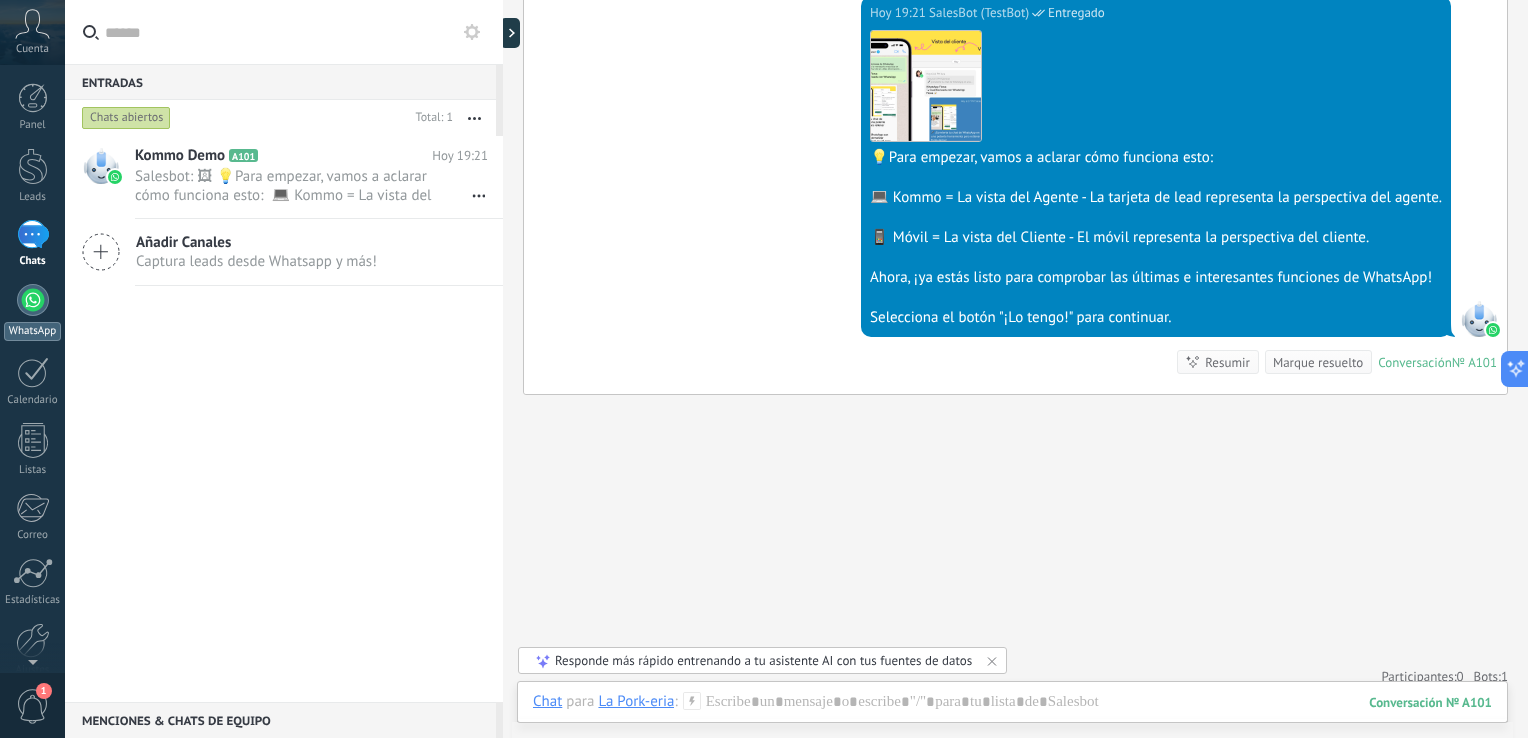 click at bounding box center [33, 300] 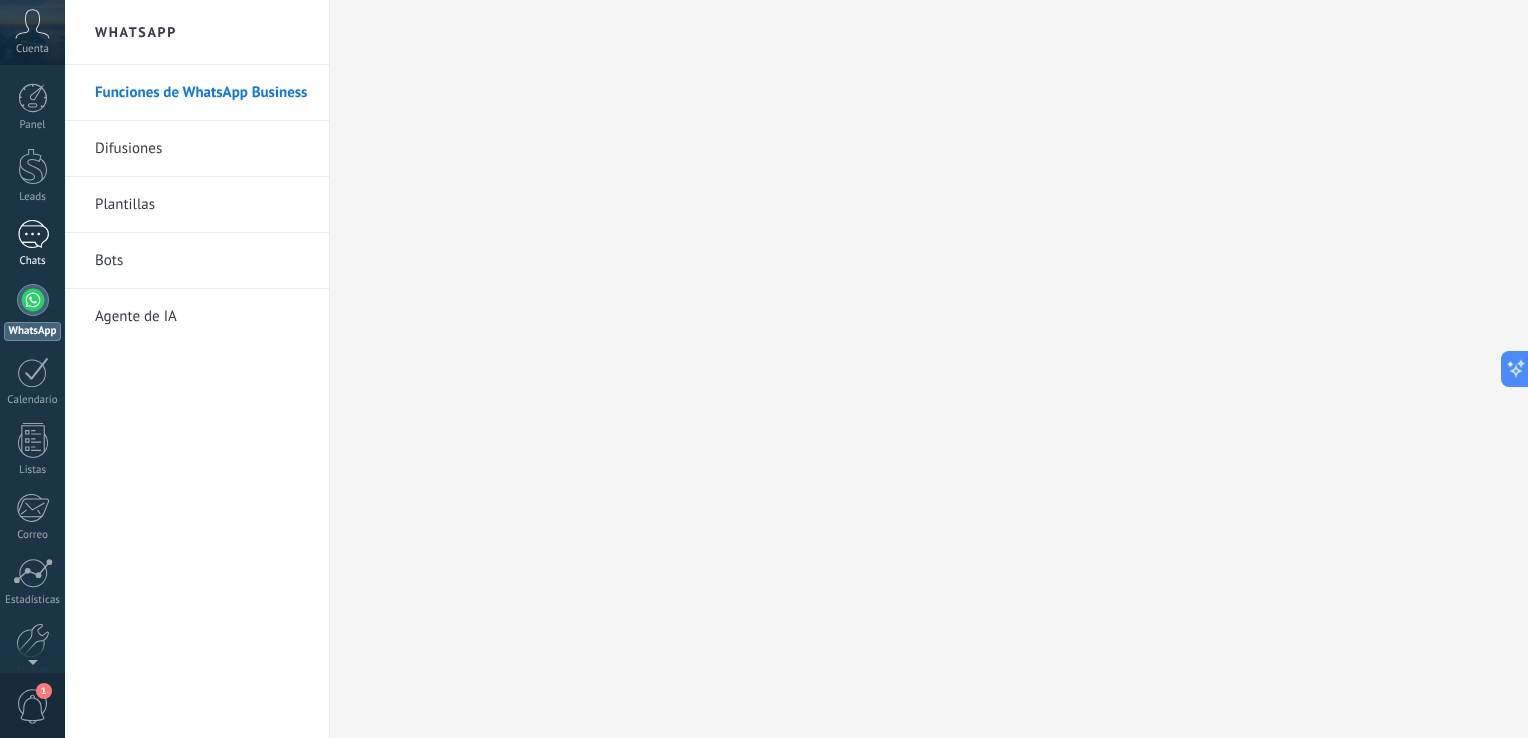 click on "1" at bounding box center (33, 234) 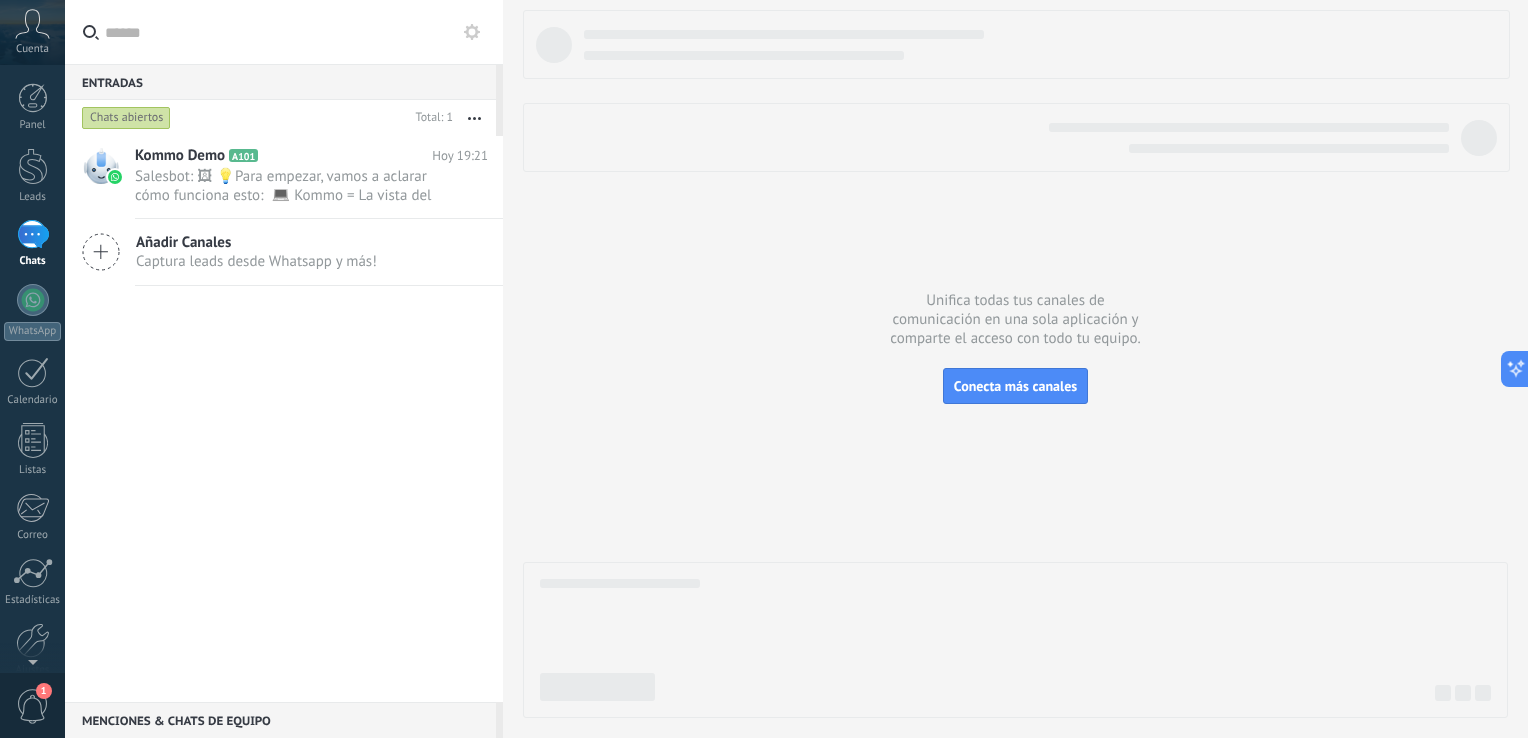 click on "Chats abiertos" at bounding box center [126, 118] 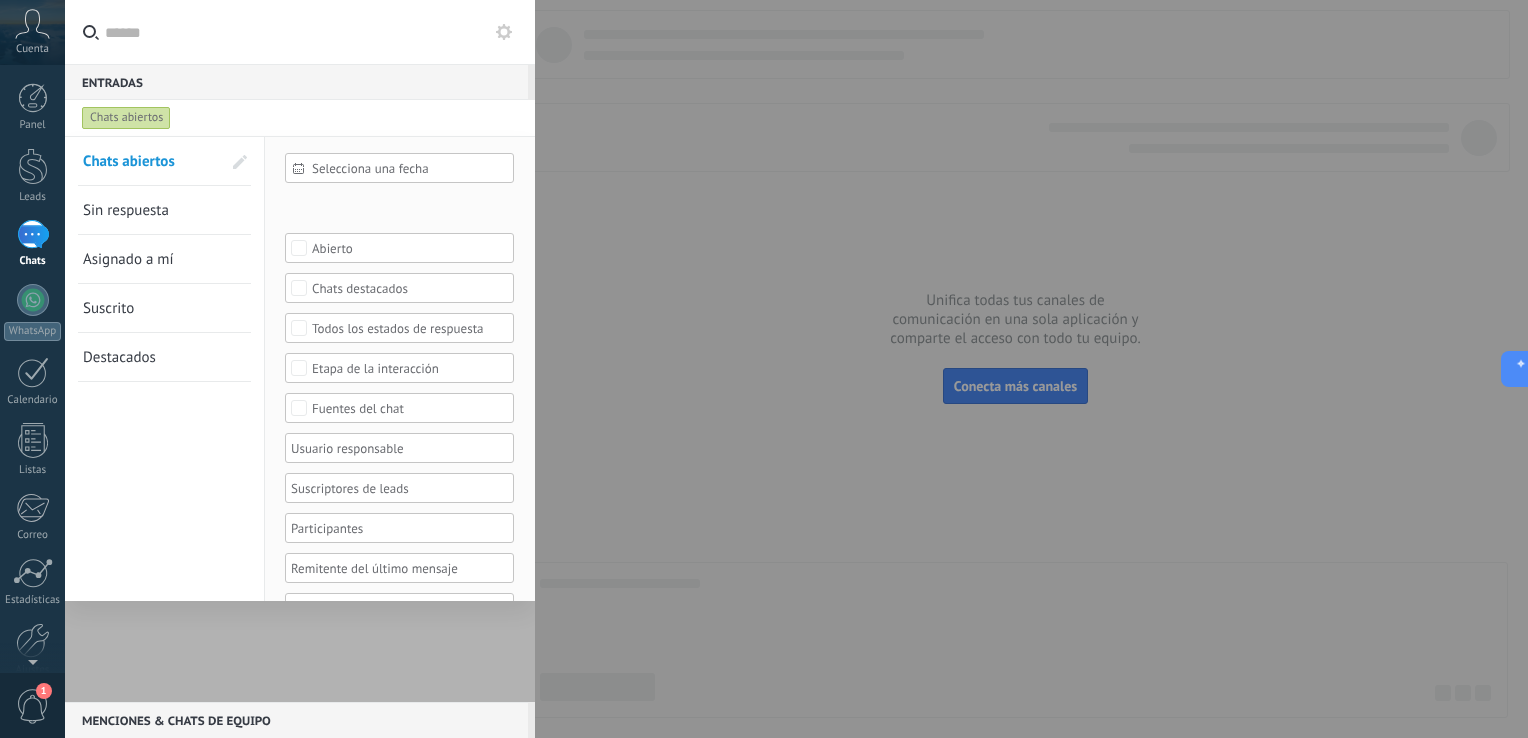 click on "Chats abiertos" at bounding box center (126, 118) 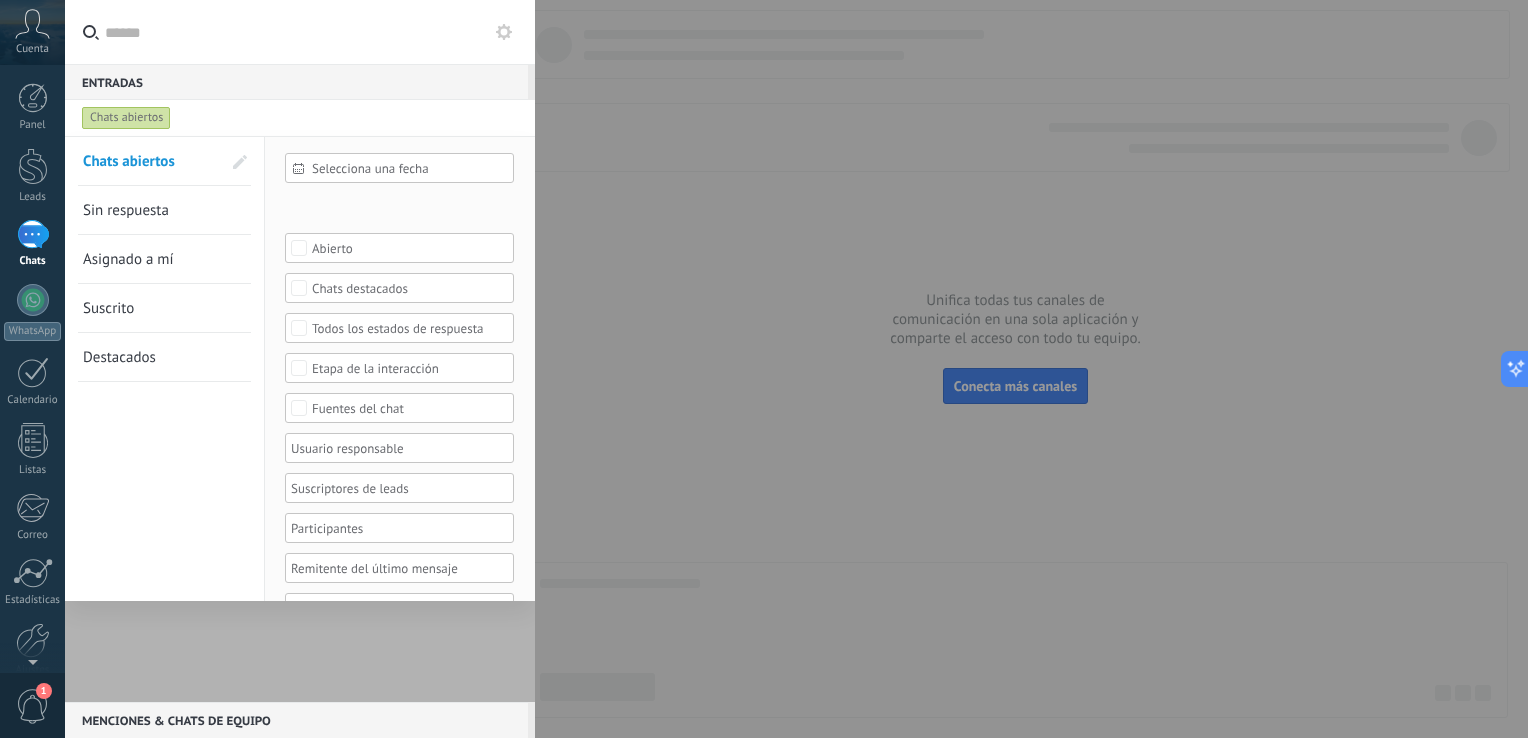 click at bounding box center [300, 419] 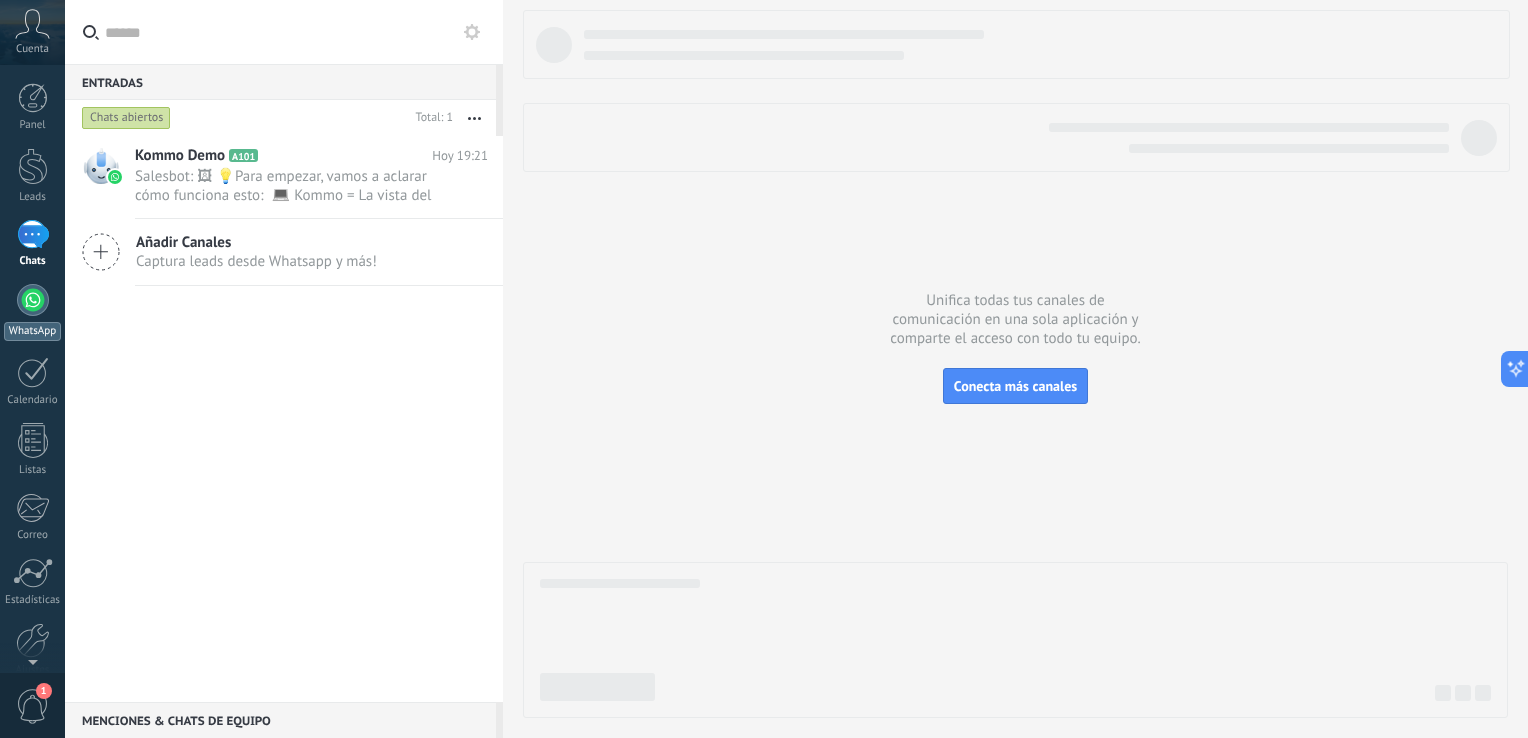 click at bounding box center [33, 300] 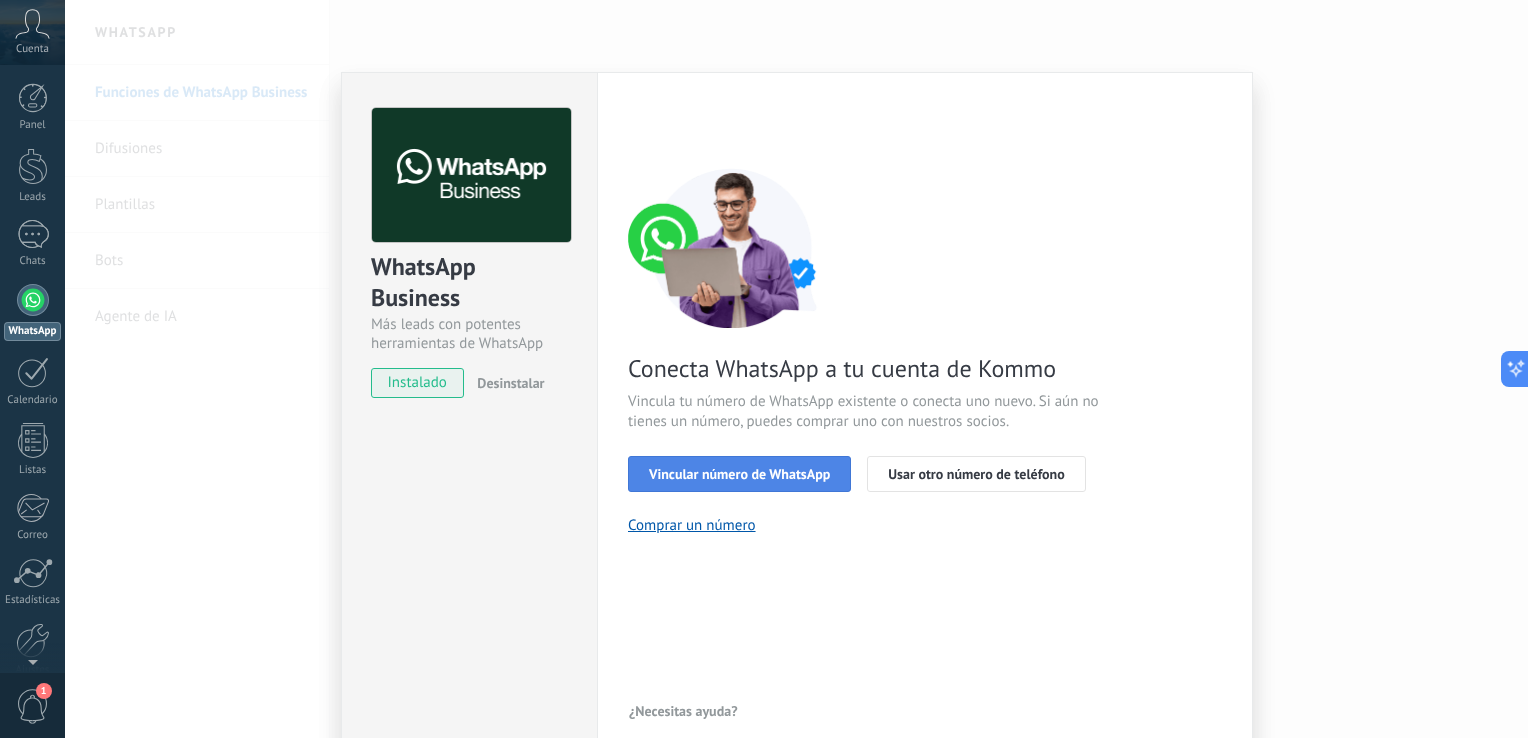 scroll, scrollTop: 24, scrollLeft: 0, axis: vertical 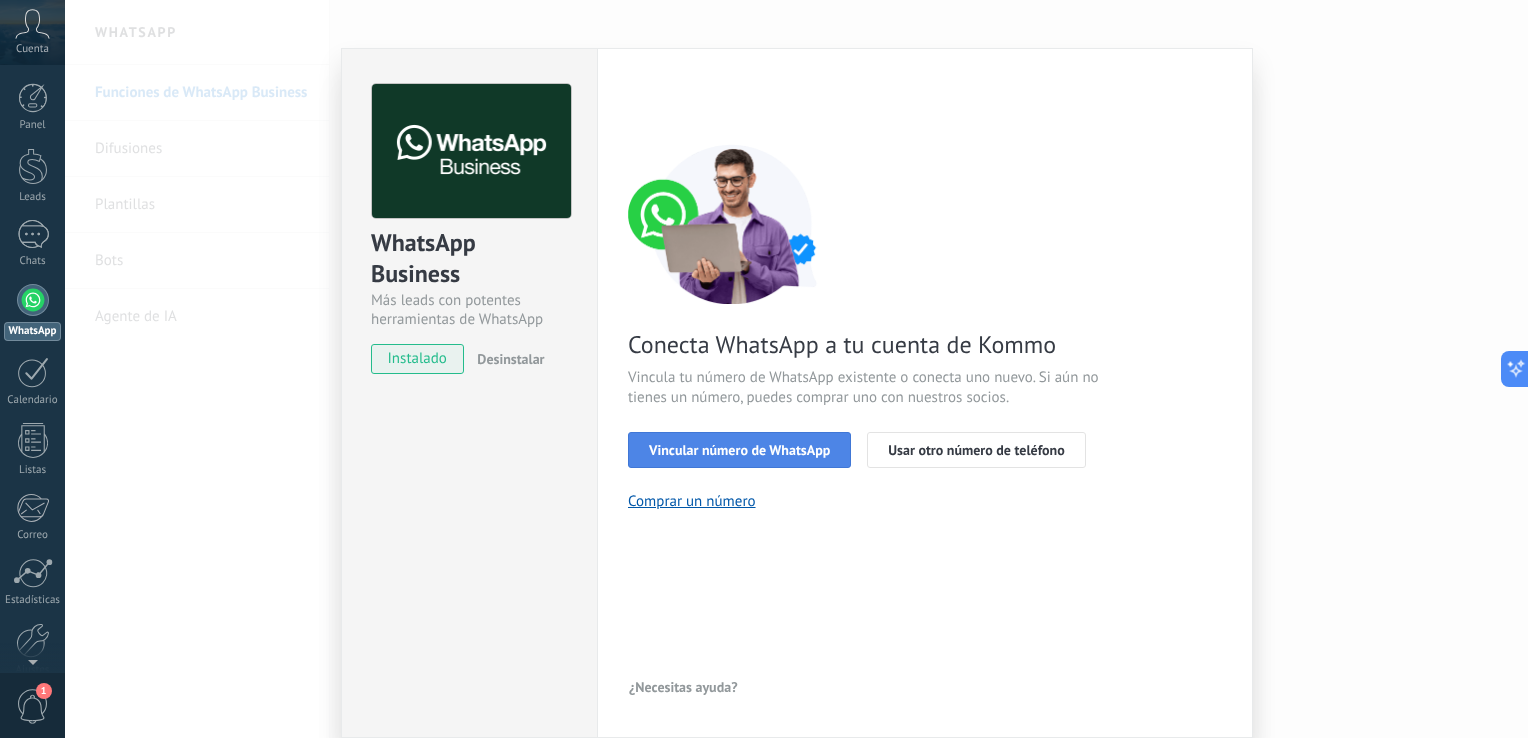 click on "Vincular número de WhatsApp" at bounding box center (739, 450) 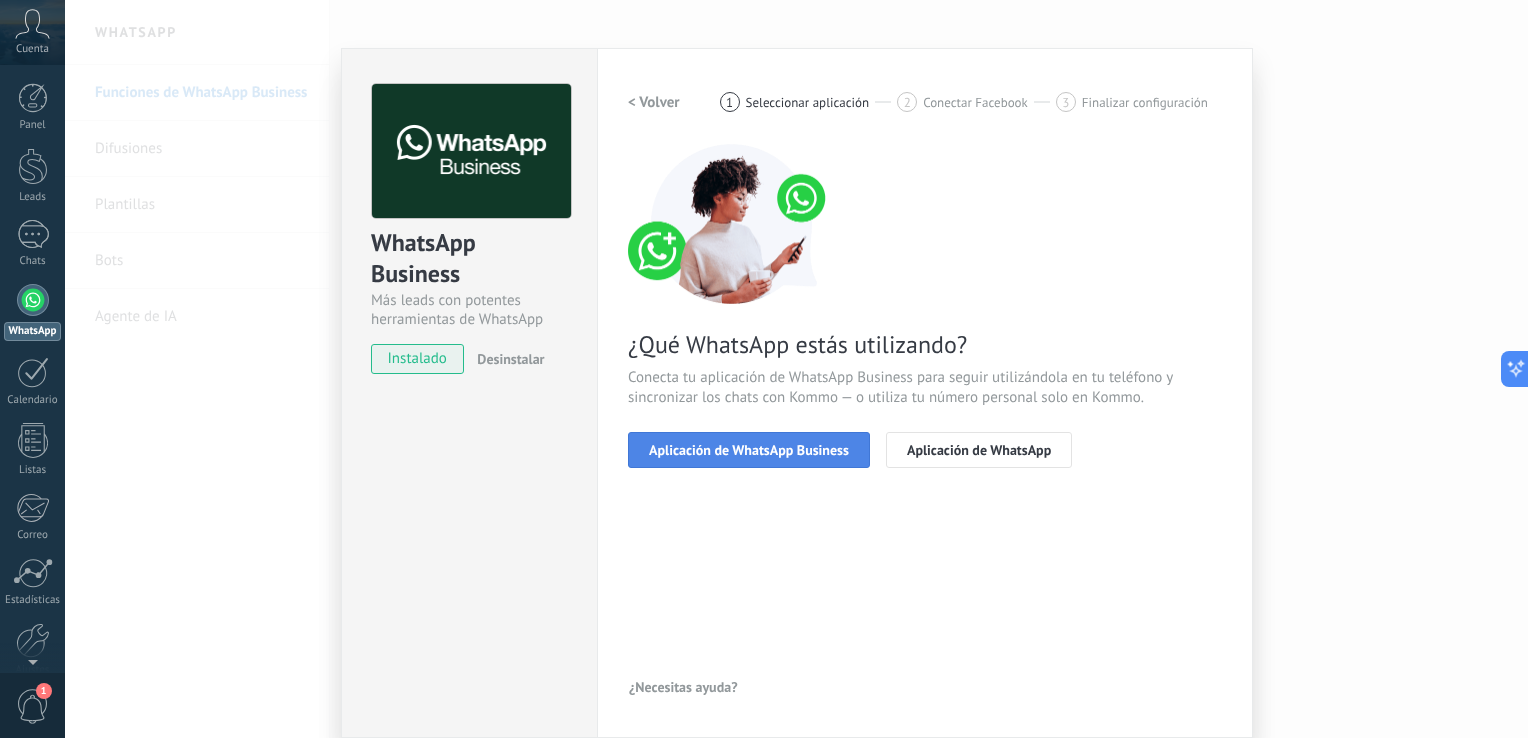 click on "Aplicación de WhatsApp Business" at bounding box center (749, 450) 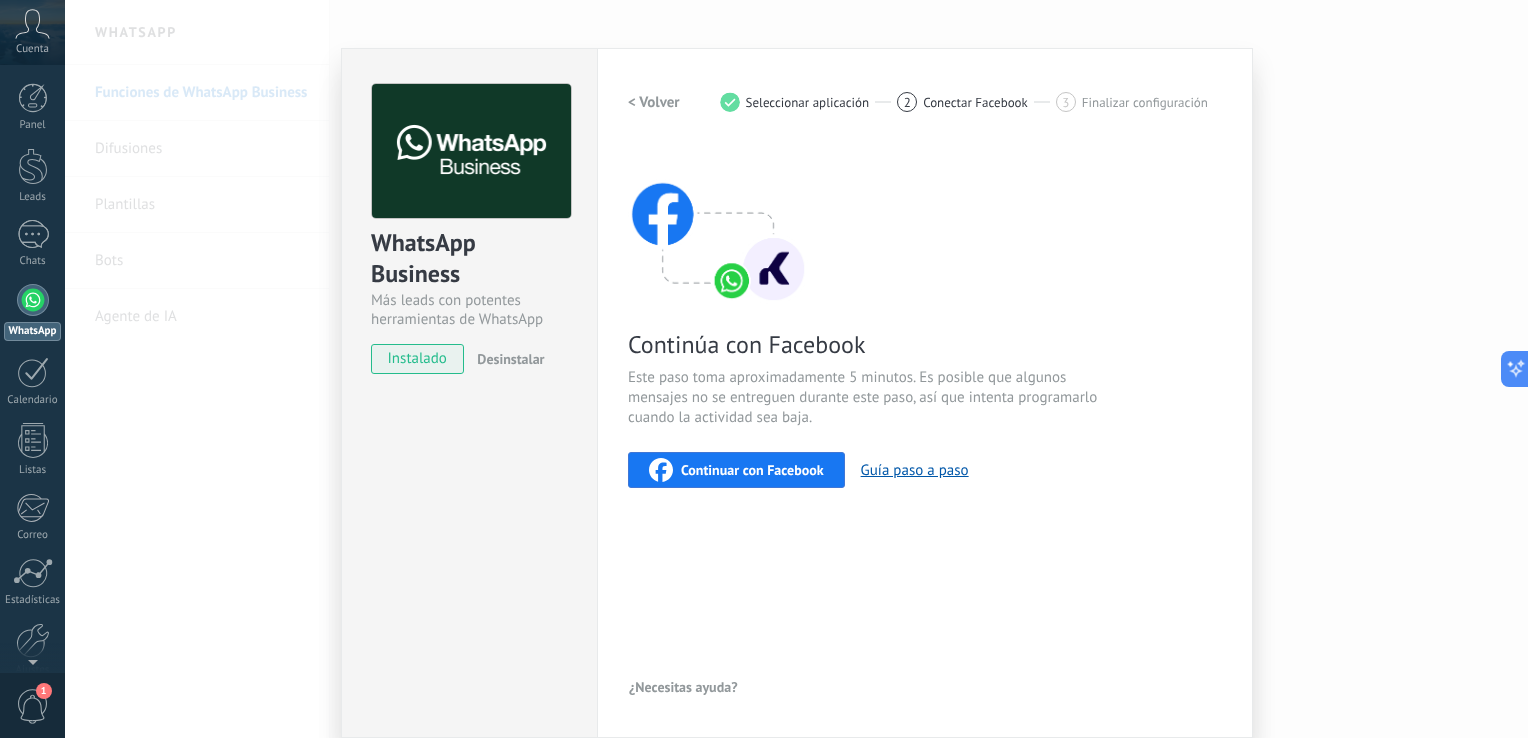 click on "Continuar con Facebook" at bounding box center [752, 470] 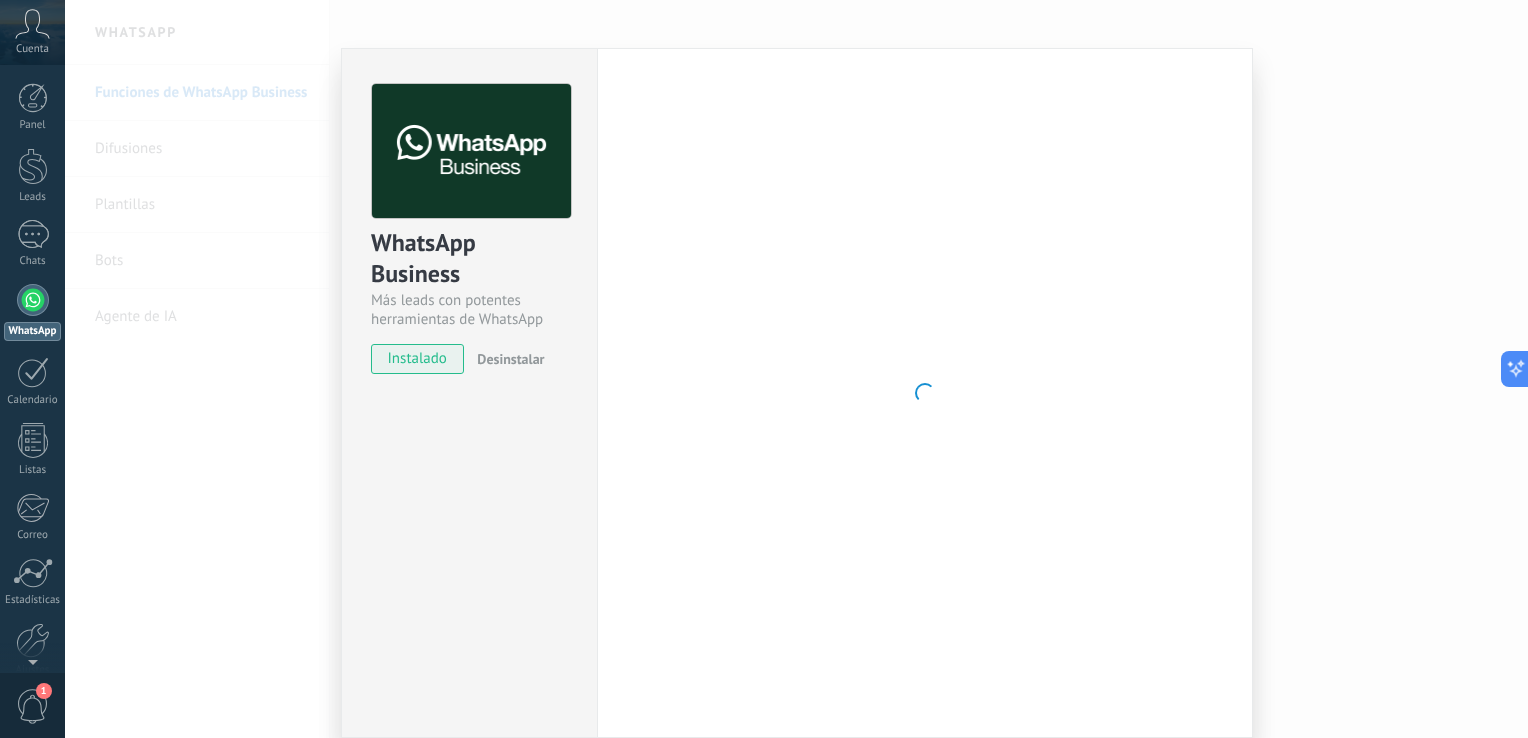 drag, startPoint x: 1344, startPoint y: 247, endPoint x: 1346, endPoint y: 264, distance: 17.117243 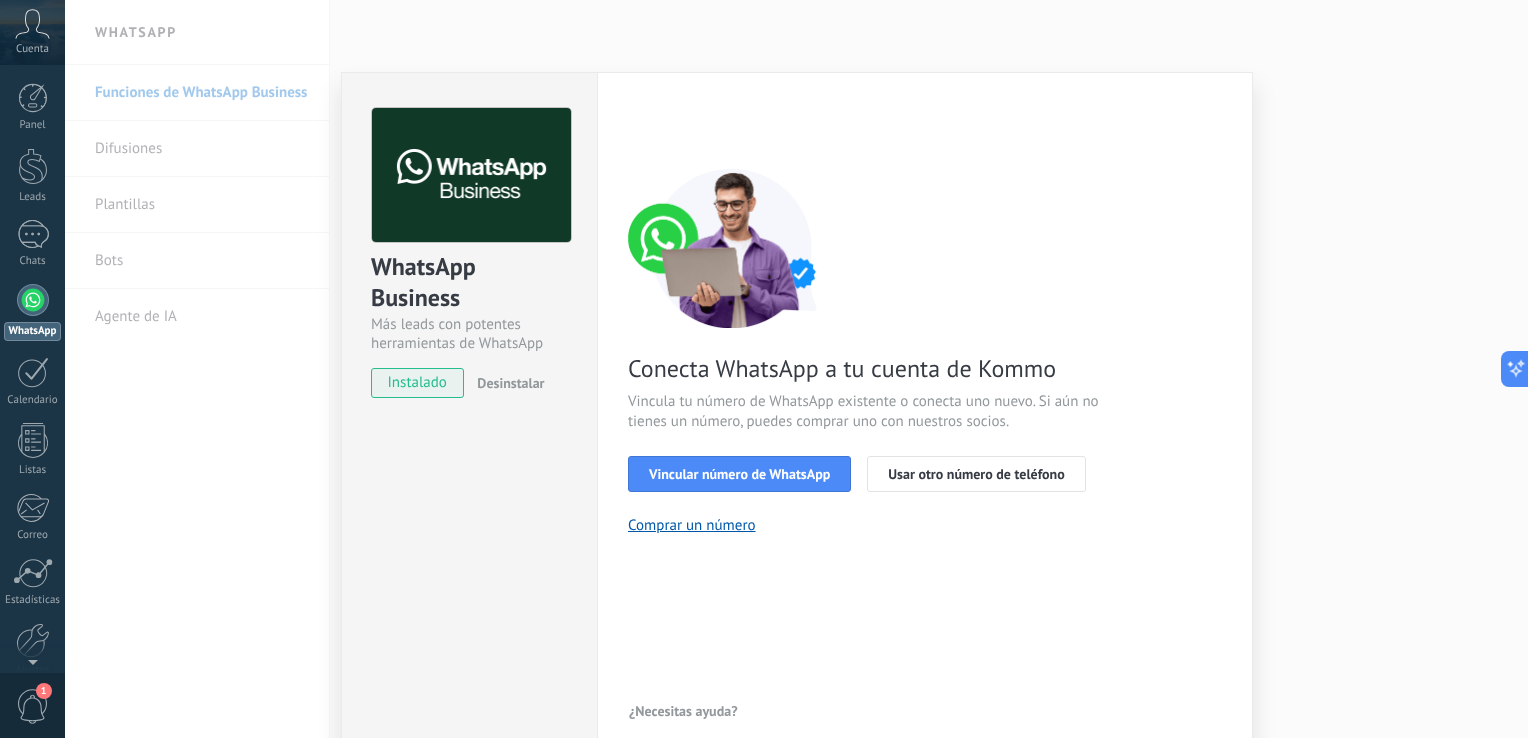 click on "WhatsApp Business Más leads con potentes herramientas de WhatsApp instalado Desinstalar Configuraciones Autorizaciones This tab logs the users who have granted integration access to this account. If you want to to remove a user's ability to send requests to the account on behalf of this integration, you can revoke access. If access is revoked from all users, the integration will stop working. This app is installed, but no one has given it access yet. WhatsApp Cloud API más _:  Guardar < Volver 1 Seleccionar aplicación 2 Conectar Facebook  3 Finalizar configuración Conecta WhatsApp a tu cuenta de Kommo Vincula tu número de WhatsApp existente o conecta uno nuevo. Si aún no tienes un número, puedes comprar uno con nuestros socios. Vincular número de WhatsApp Usar otro número de teléfono Comprar un número ¿Necesitas ayuda?" at bounding box center [796, 369] 